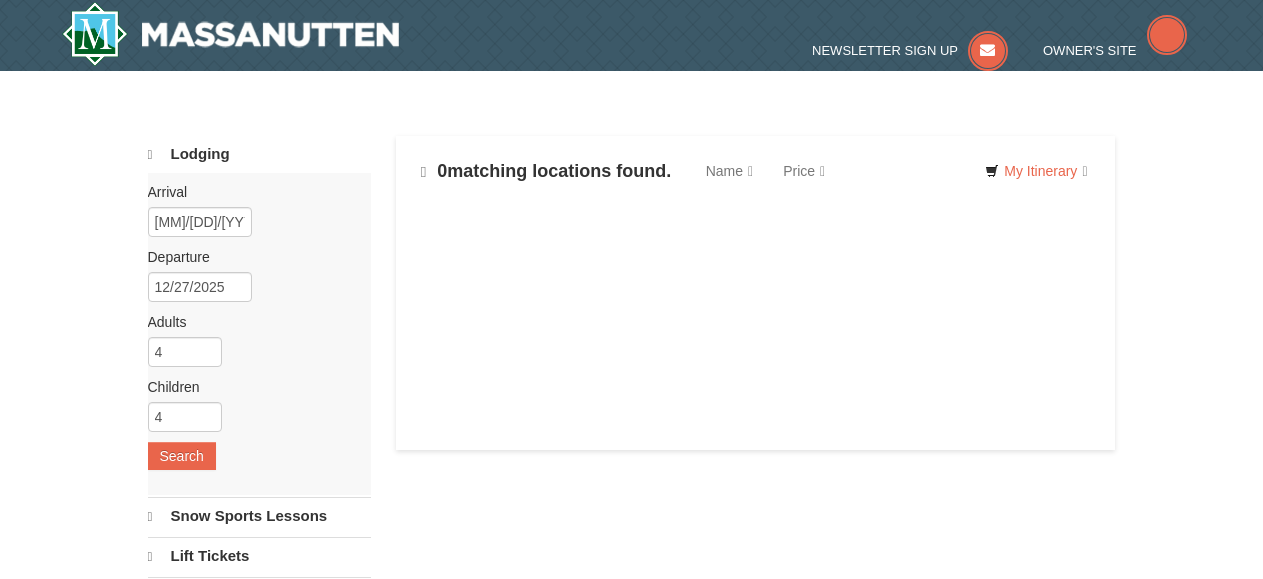 scroll, scrollTop: 0, scrollLeft: 0, axis: both 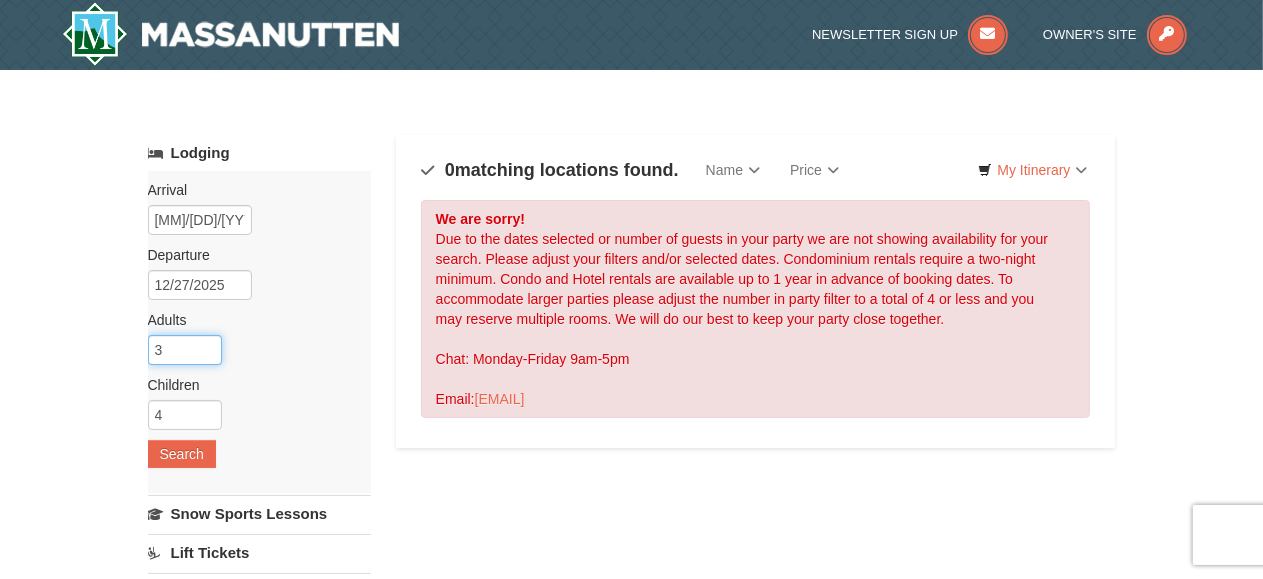 click on "3" at bounding box center [185, 350] 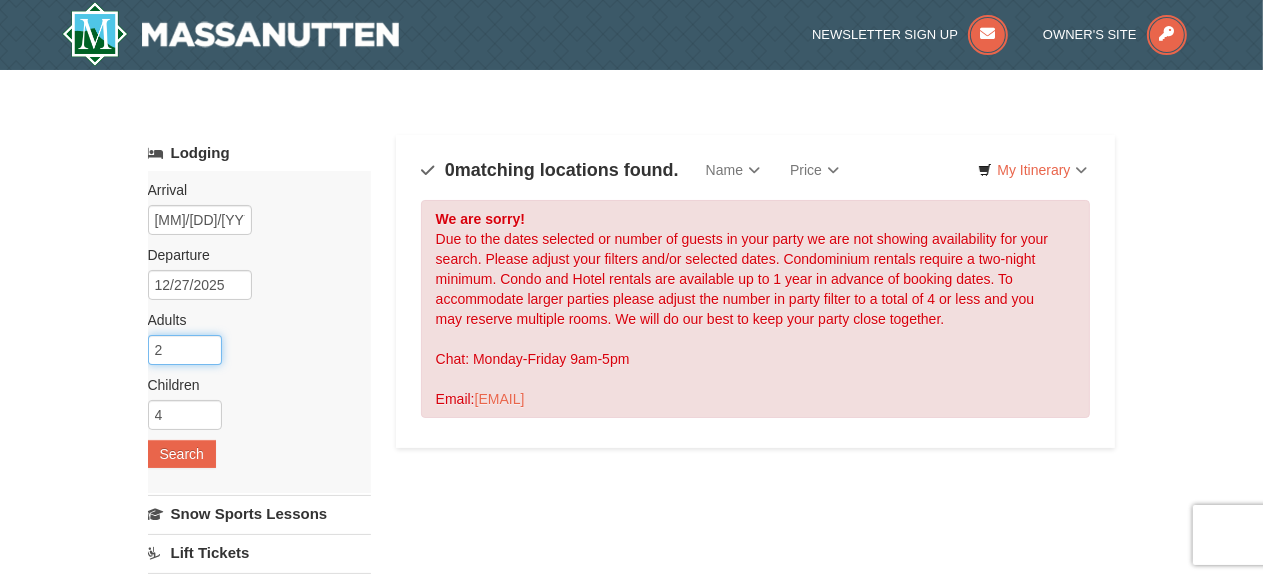 type on "2" 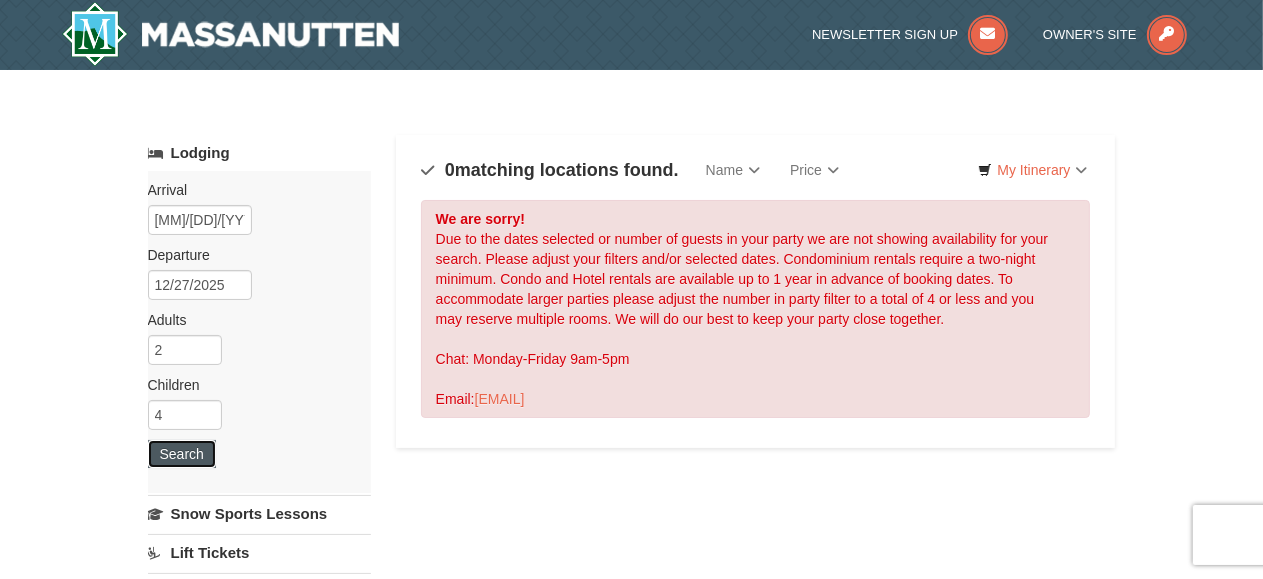click on "Search" at bounding box center (182, 454) 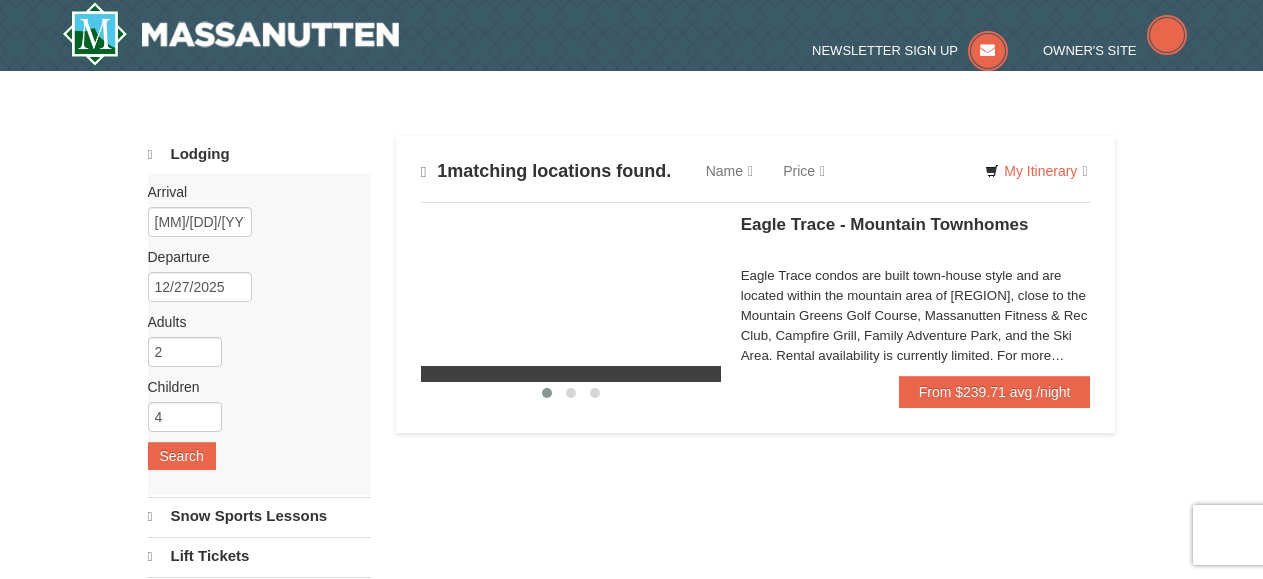 scroll, scrollTop: 0, scrollLeft: 0, axis: both 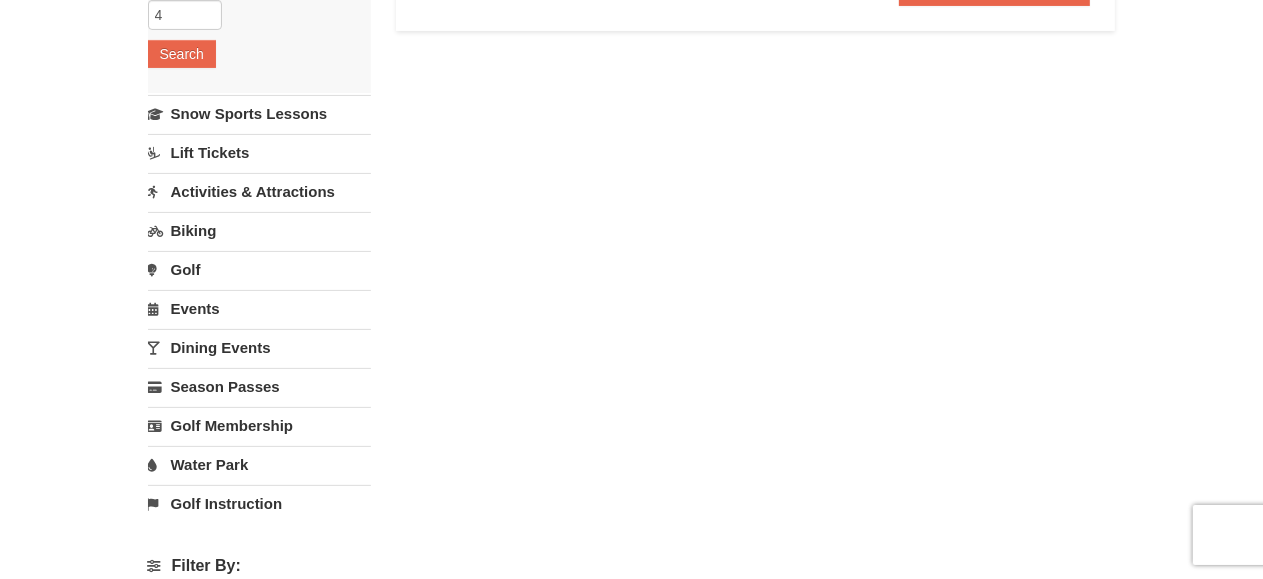click on "Activities & Attractions" at bounding box center [259, 191] 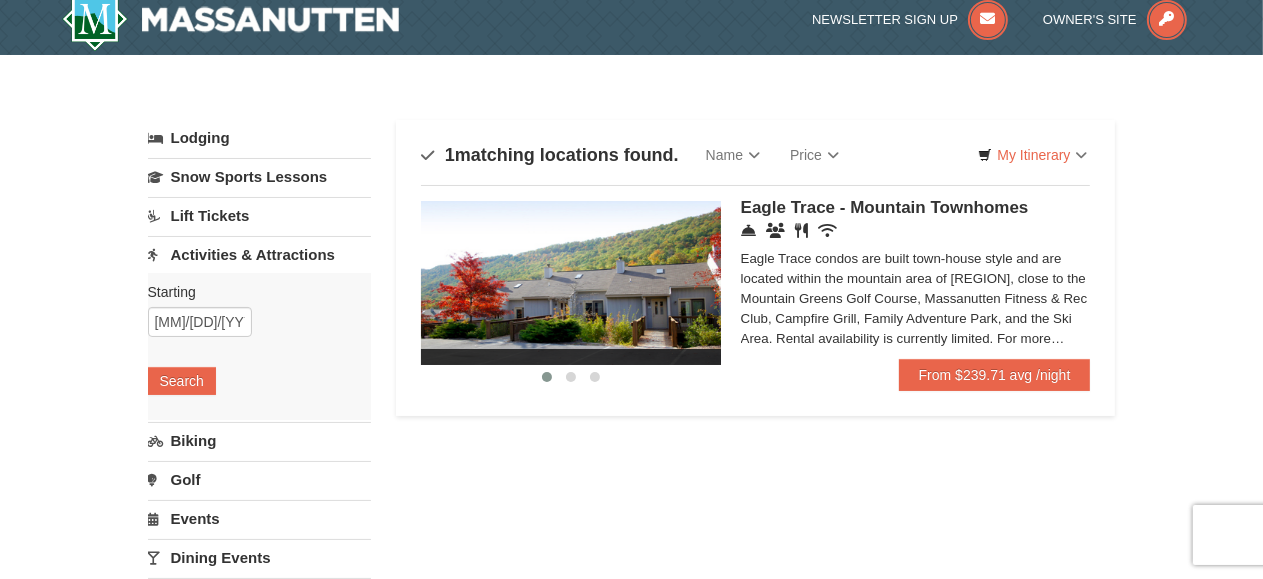 scroll, scrollTop: 0, scrollLeft: 0, axis: both 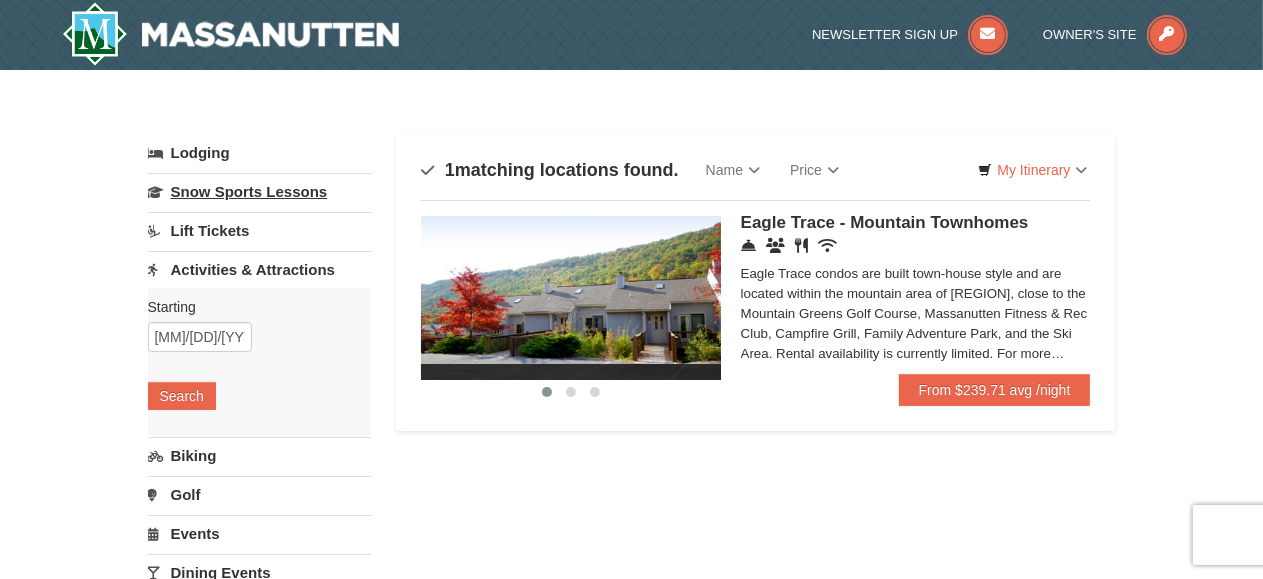 click on "Snow Sports Lessons" at bounding box center [259, 191] 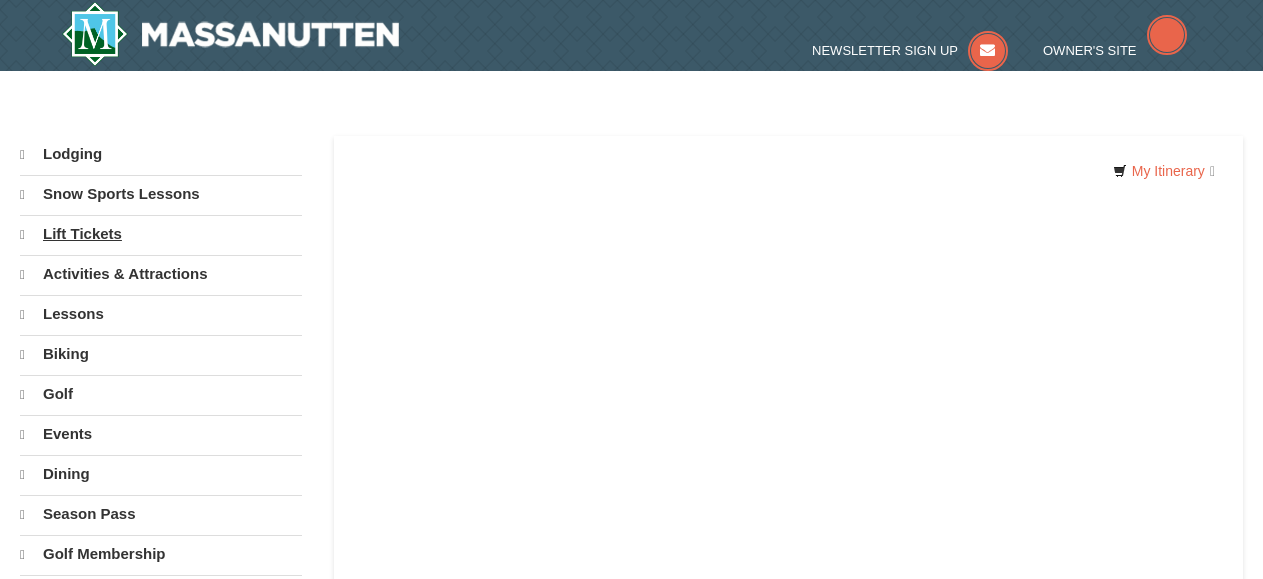 scroll, scrollTop: 0, scrollLeft: 0, axis: both 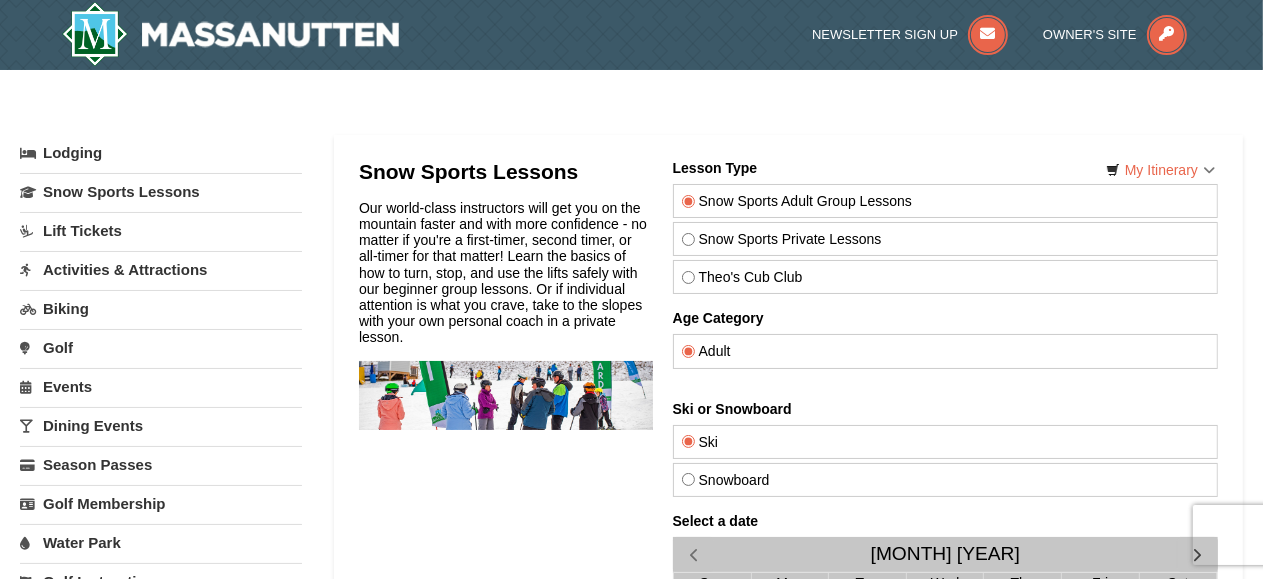 click on "Lift Tickets" at bounding box center [161, 230] 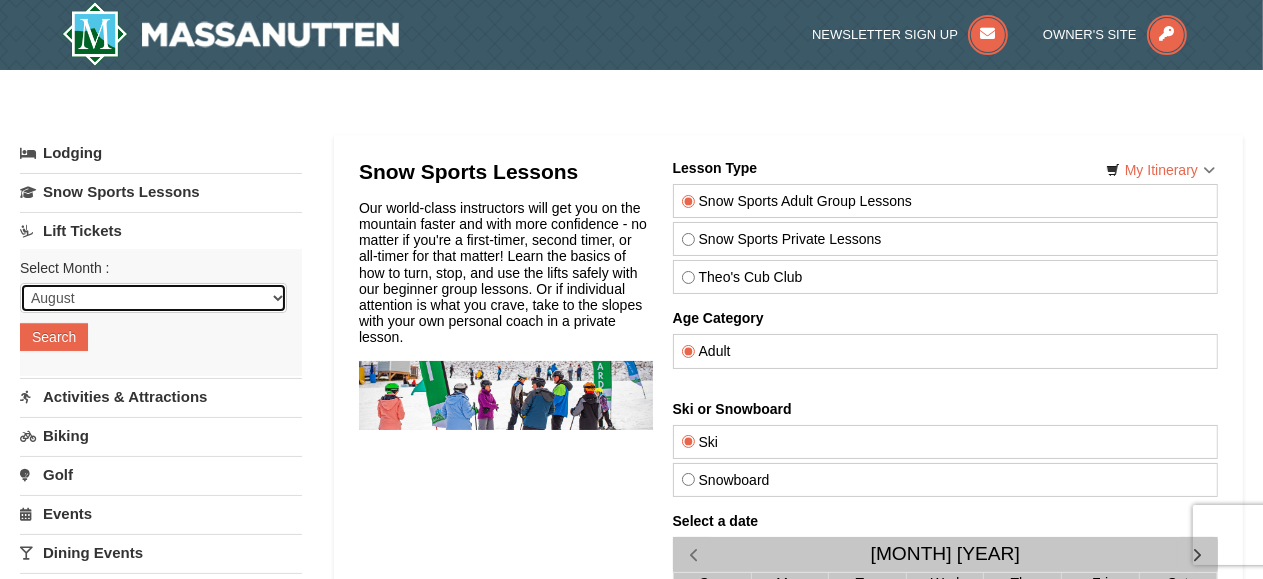 click on "August  September  October  November  December  January  February  March  April  May  June  July" at bounding box center (153, 298) 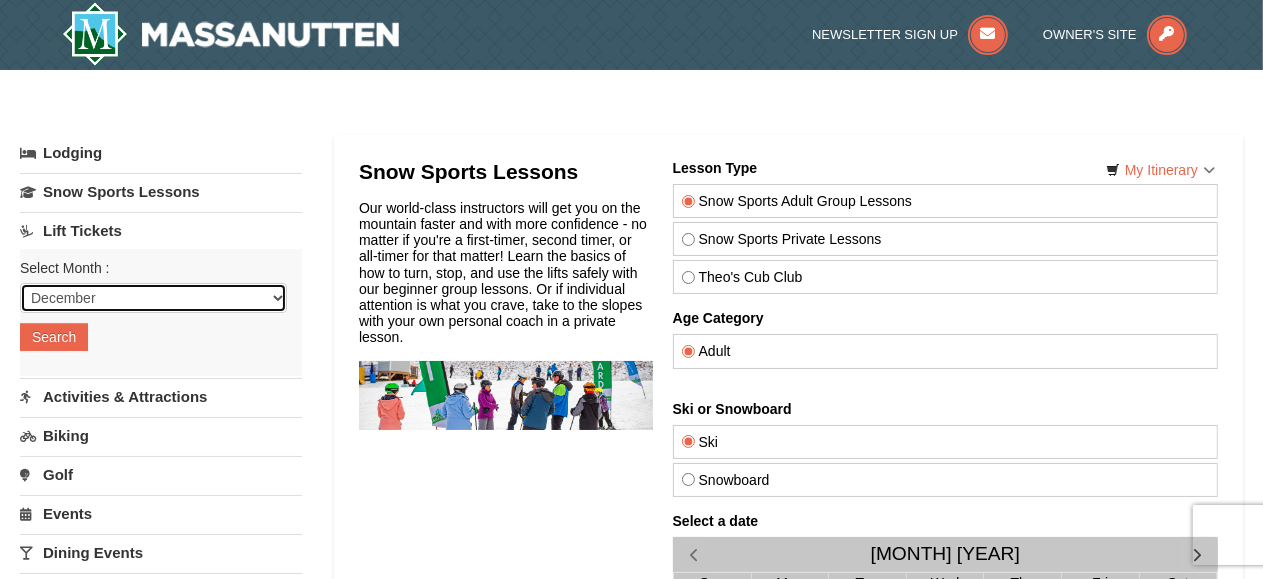 click on "August  September  October  November  December  January  February  March  April  May  June  July" at bounding box center (153, 298) 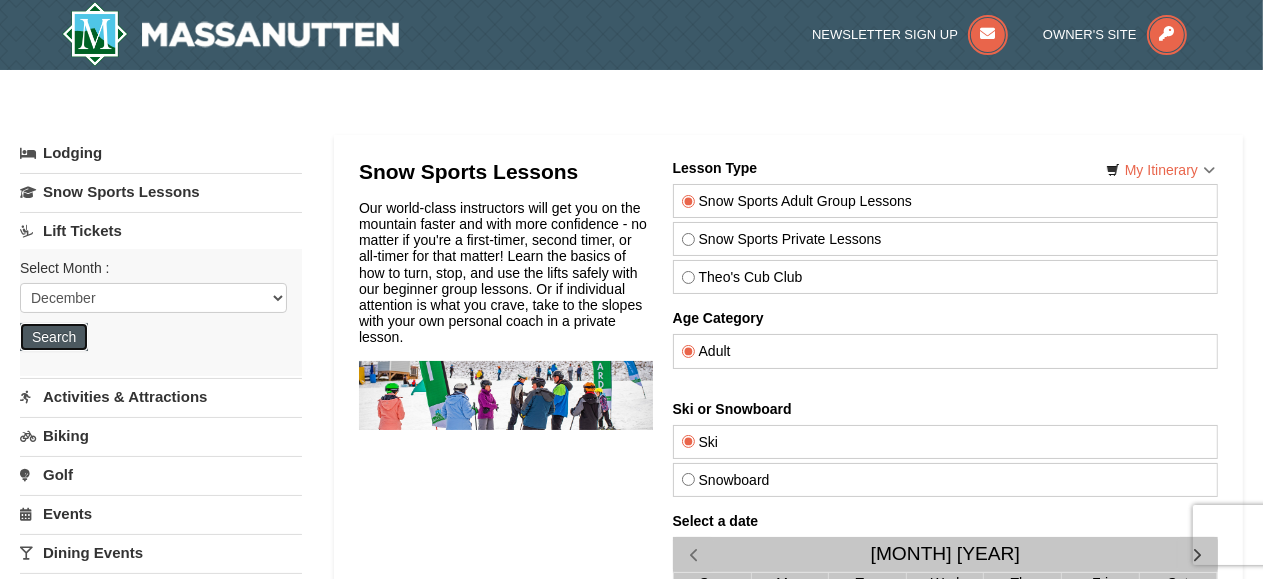 click on "Search" at bounding box center [54, 337] 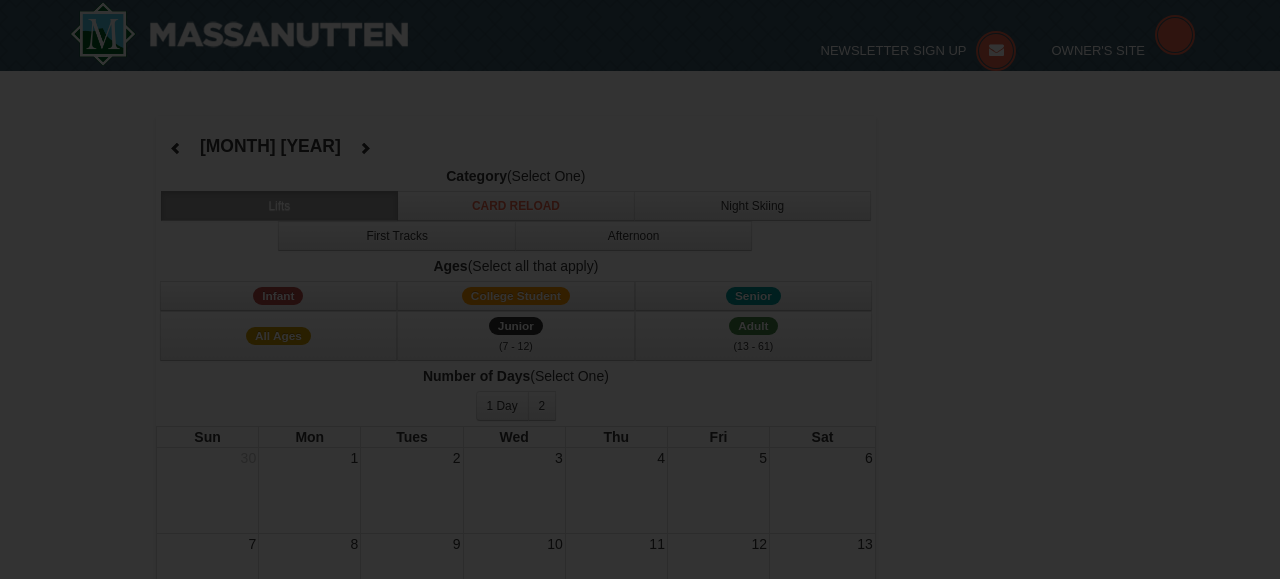 select on "12" 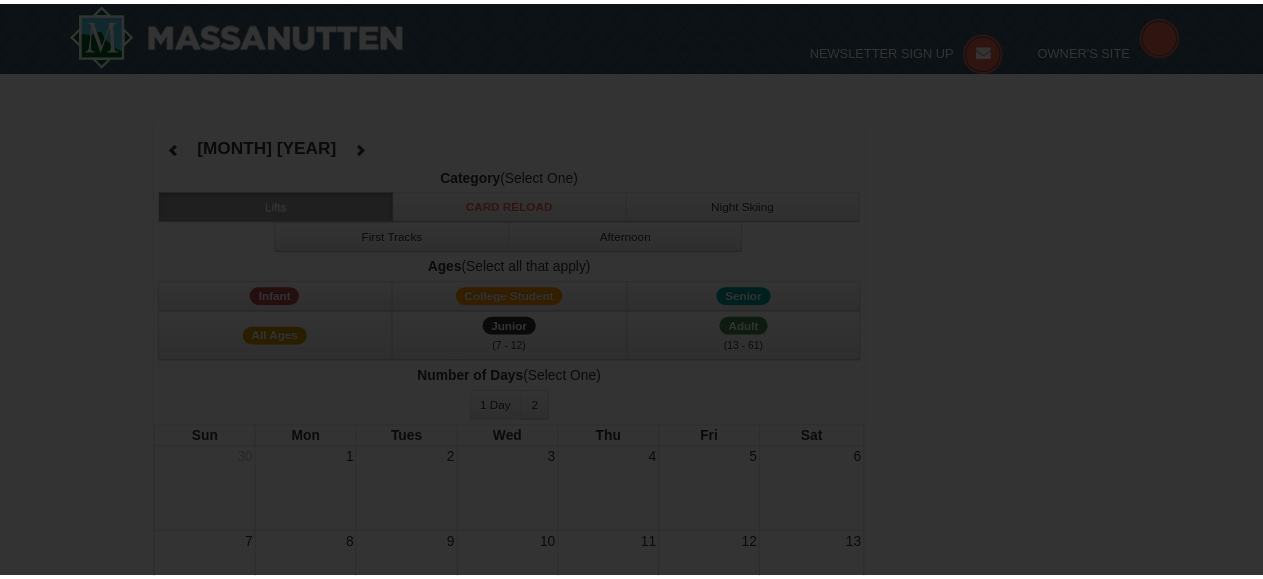 scroll, scrollTop: 0, scrollLeft: 0, axis: both 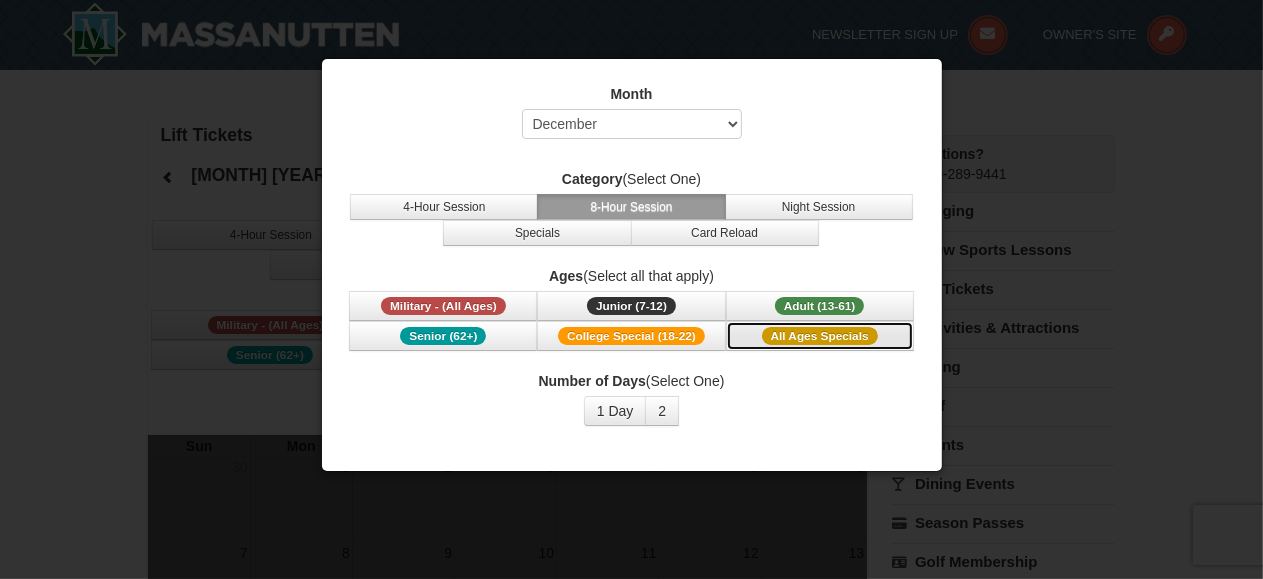 click on "All Ages Specials" at bounding box center [820, 336] 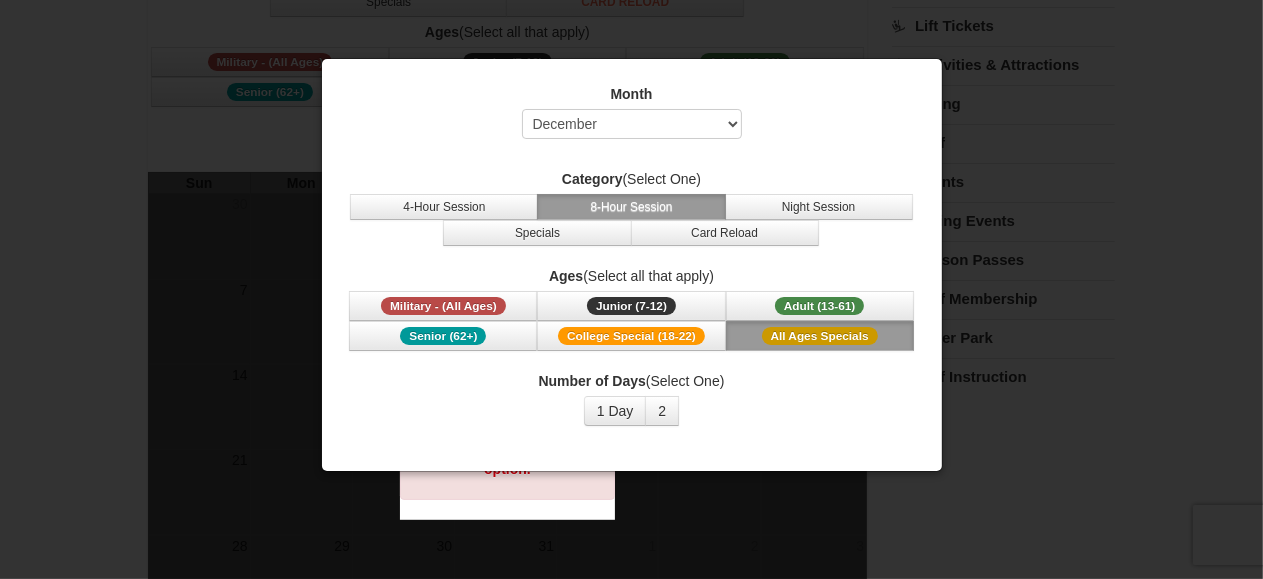 scroll, scrollTop: 300, scrollLeft: 0, axis: vertical 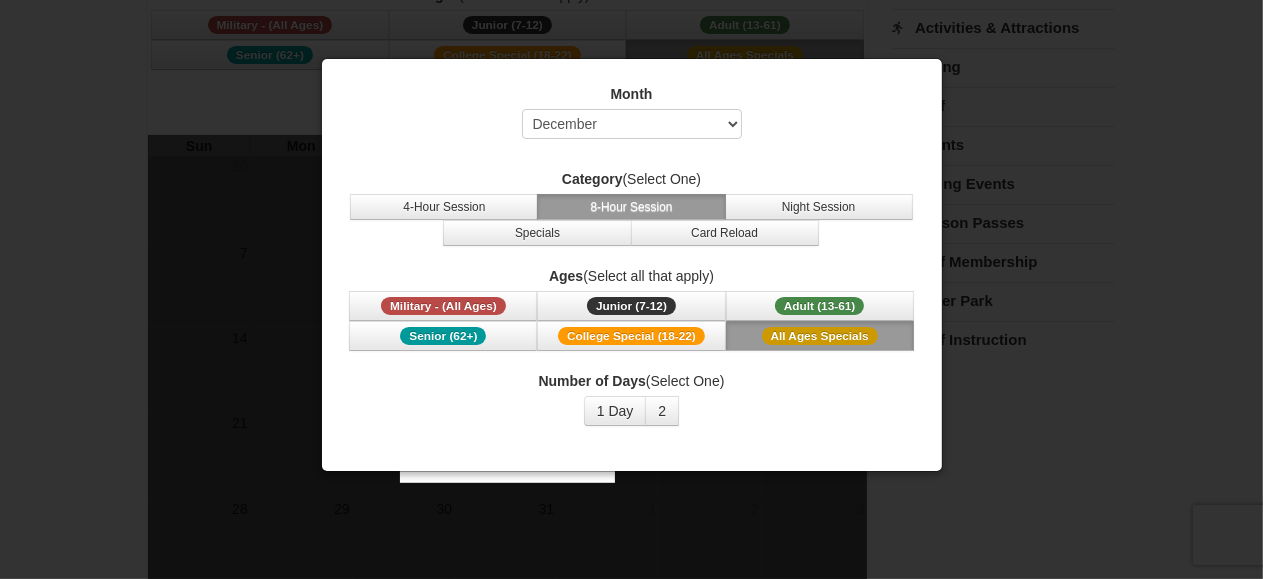click on "Number of Days (Select One)
1 Day
2
3
4
5
6
7
8
9
10
11
12
13
14
15" at bounding box center (632, 398) 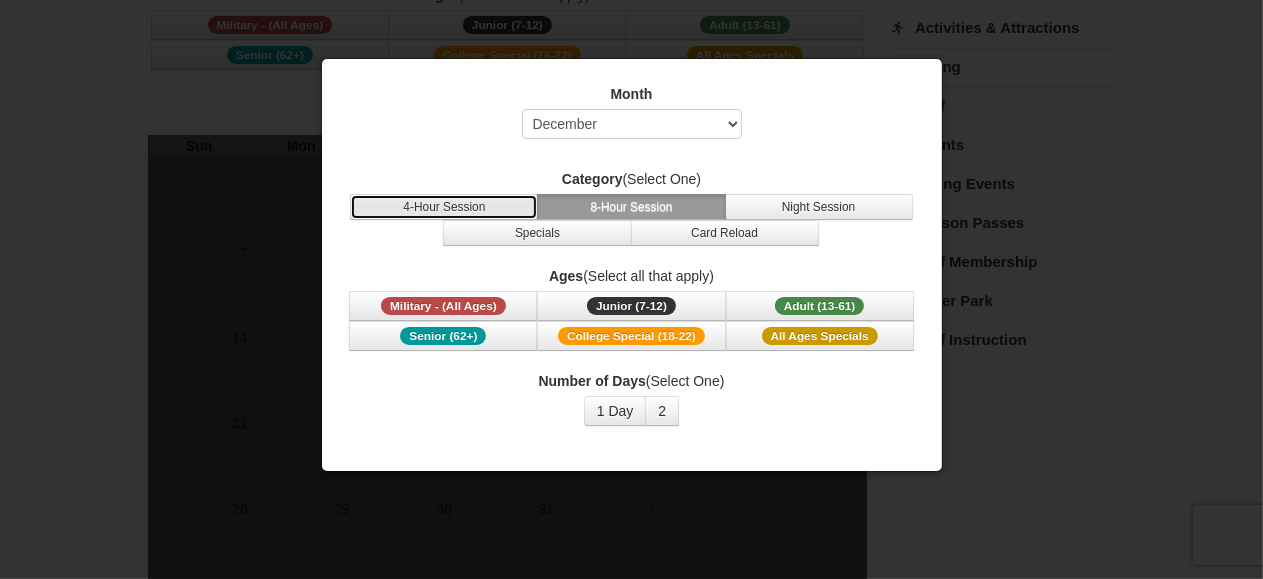 click on "4-Hour Session" at bounding box center (444, 207) 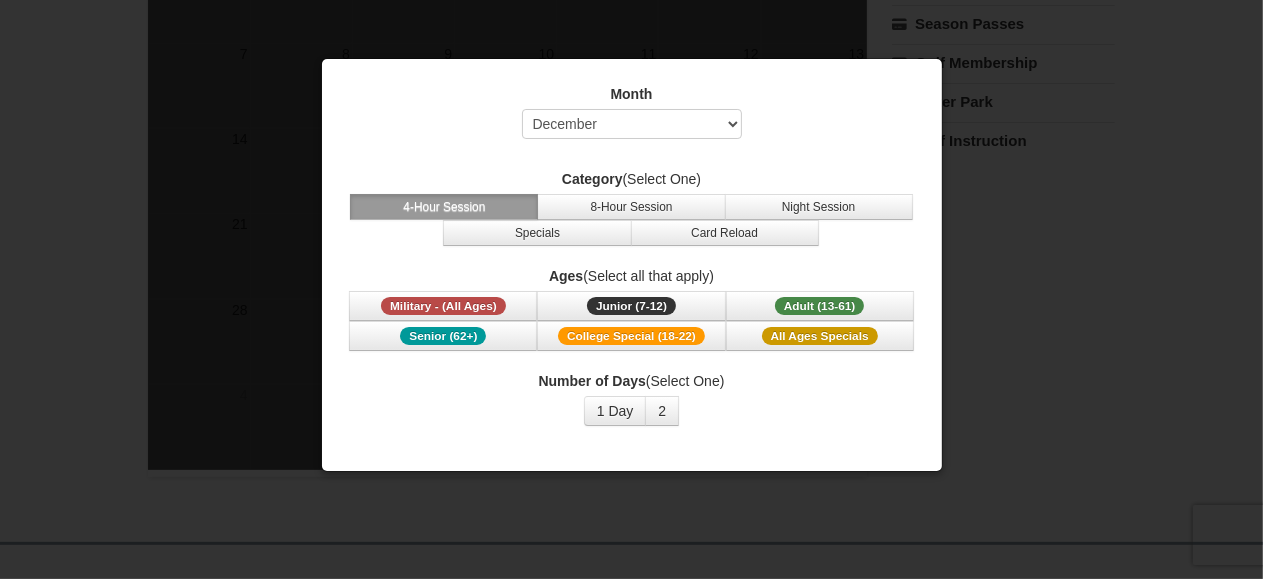 scroll, scrollTop: 500, scrollLeft: 0, axis: vertical 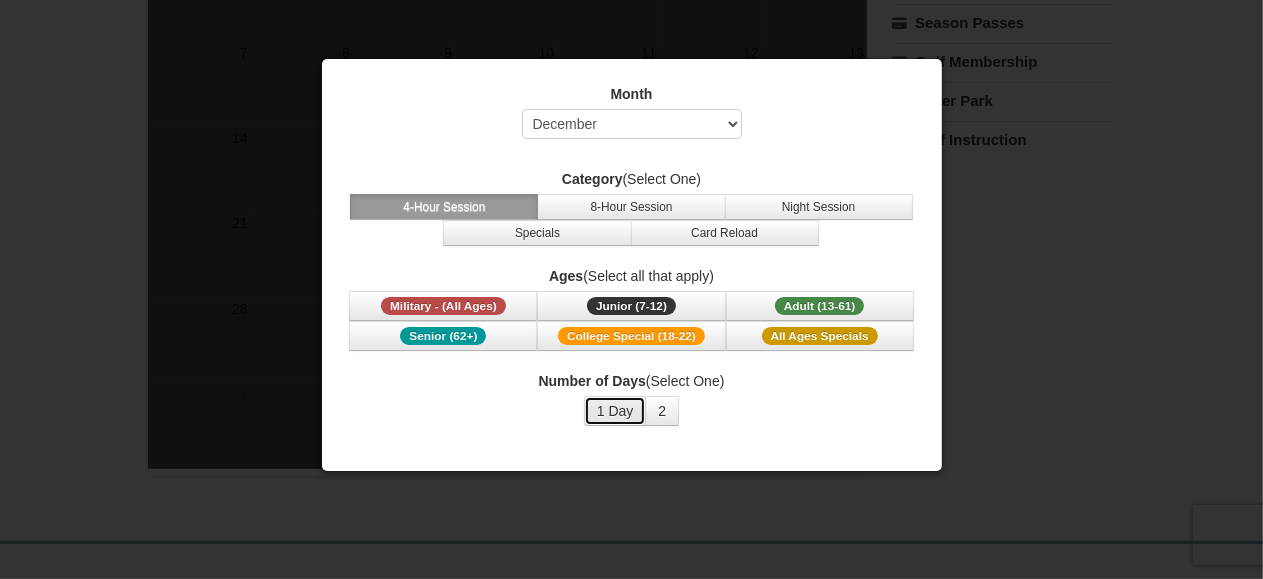 click on "1 Day" at bounding box center [615, 411] 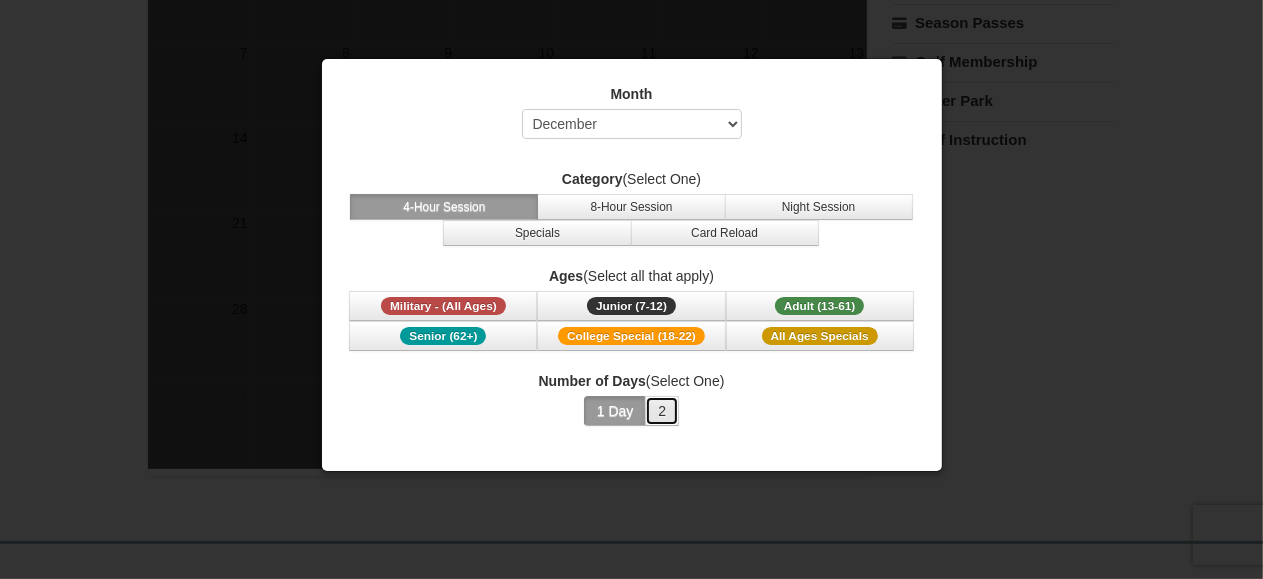click on "2" at bounding box center (662, 411) 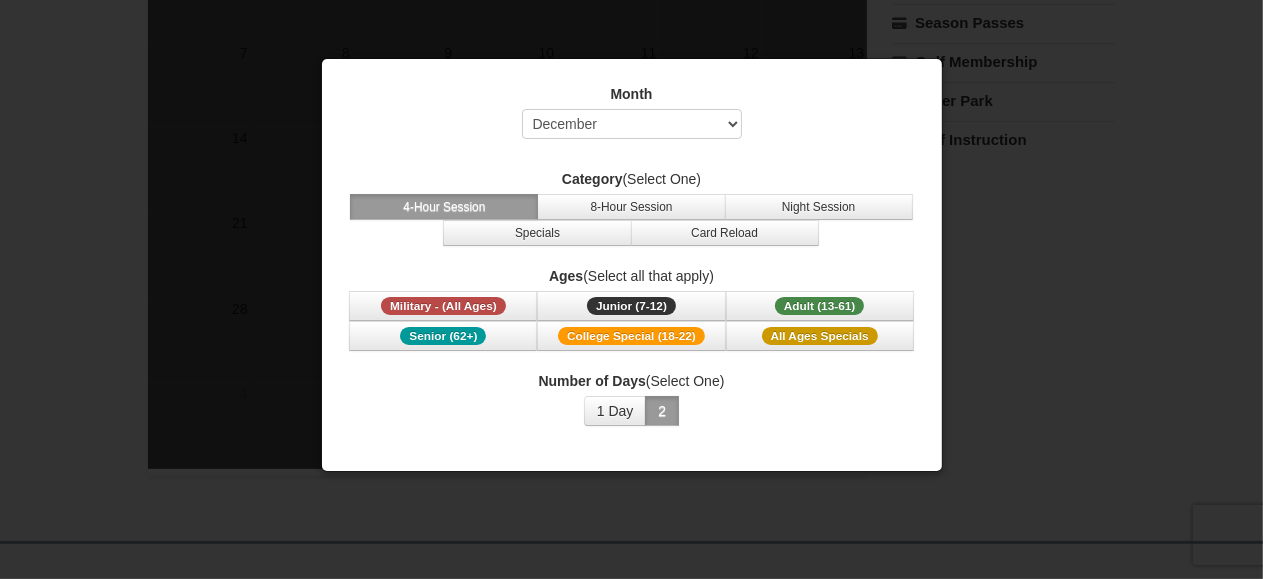 click on "2" at bounding box center (662, 411) 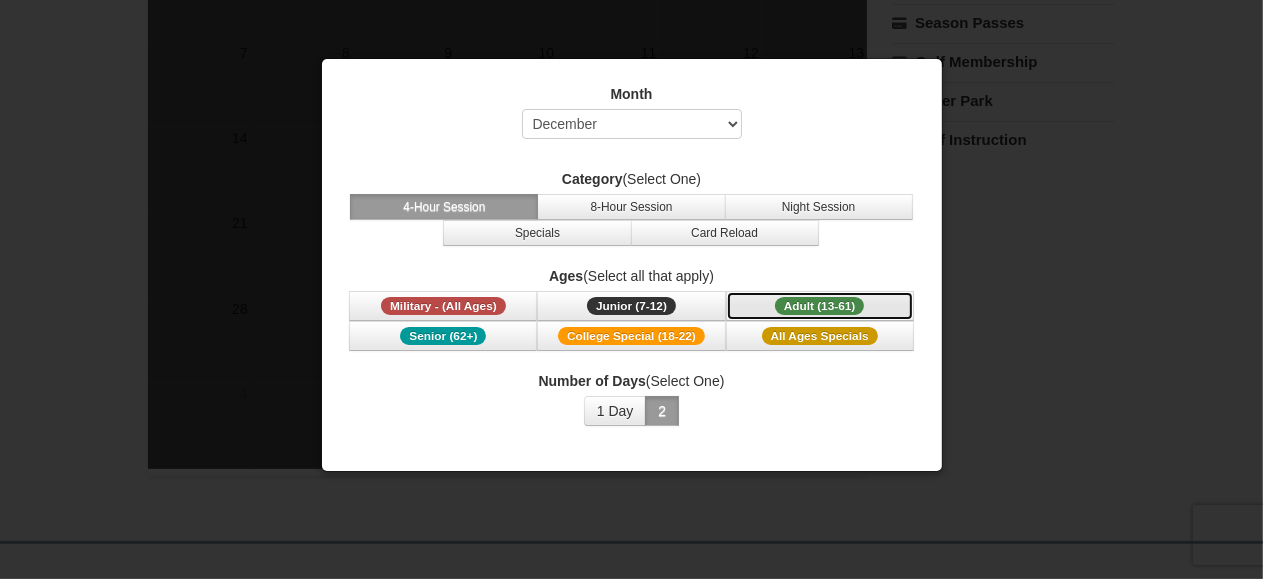 click on "Adult (13-61)" at bounding box center (820, 306) 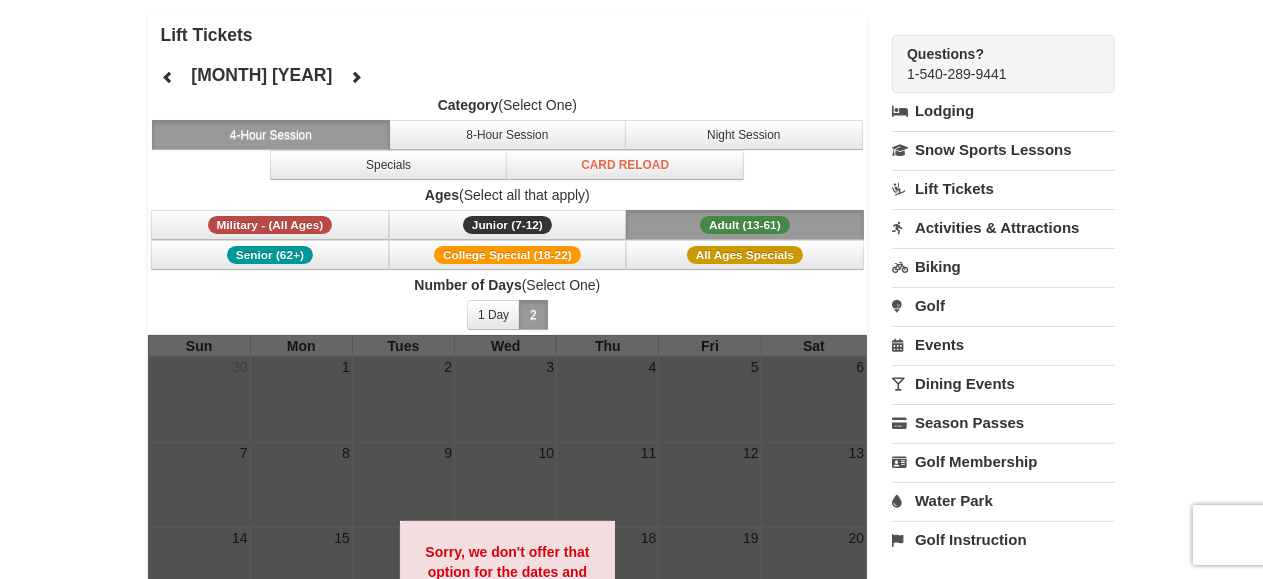 scroll, scrollTop: 0, scrollLeft: 0, axis: both 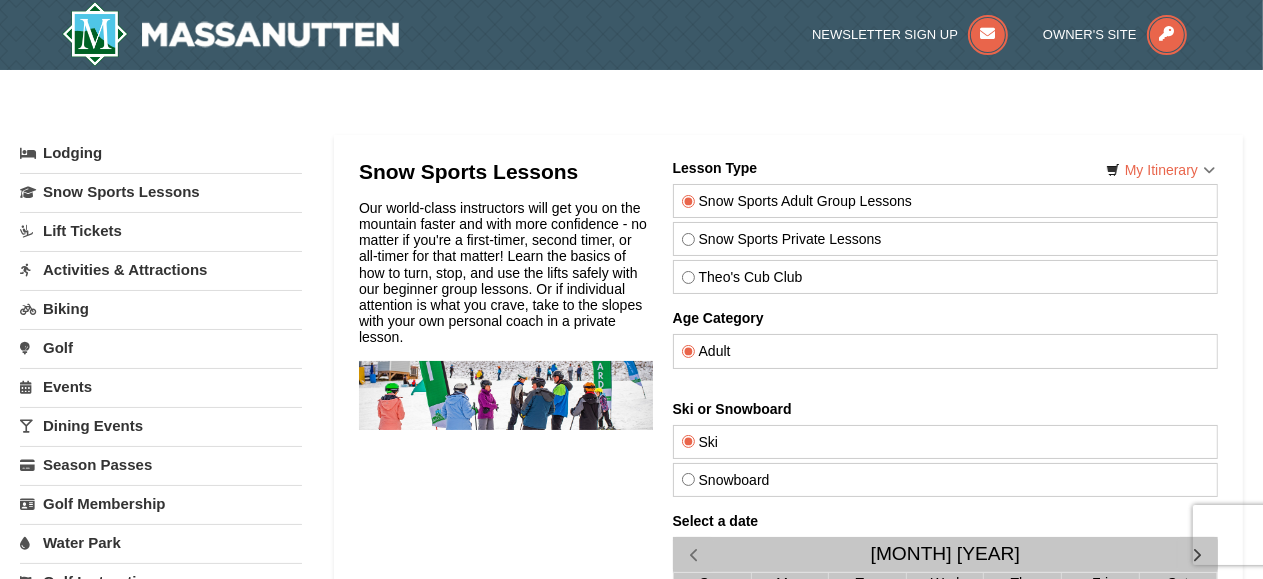 click on "Lodging" at bounding box center [161, 153] 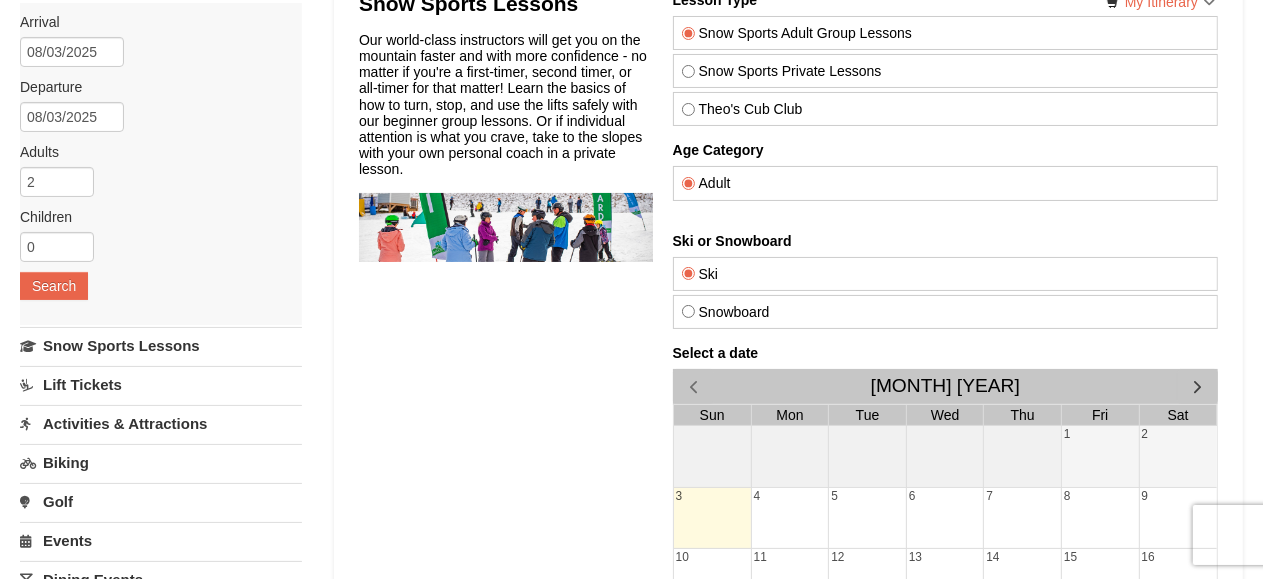scroll, scrollTop: 200, scrollLeft: 0, axis: vertical 